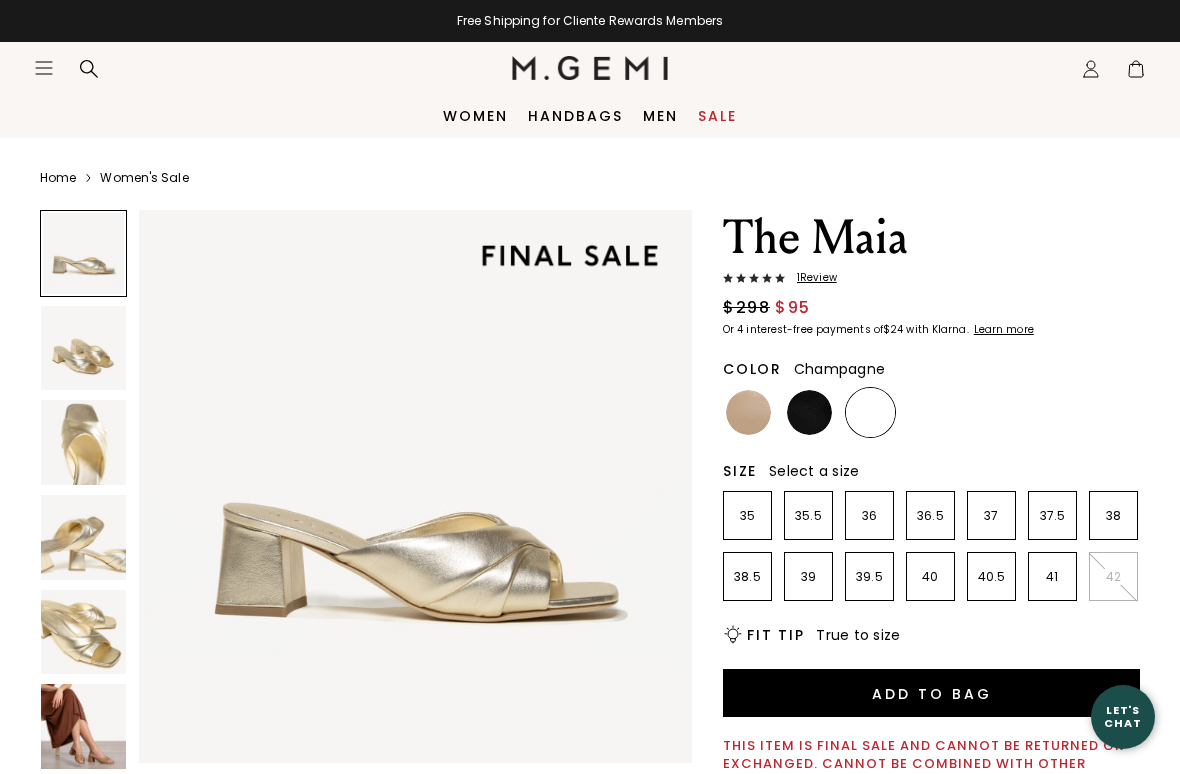 scroll, scrollTop: 0, scrollLeft: 0, axis: both 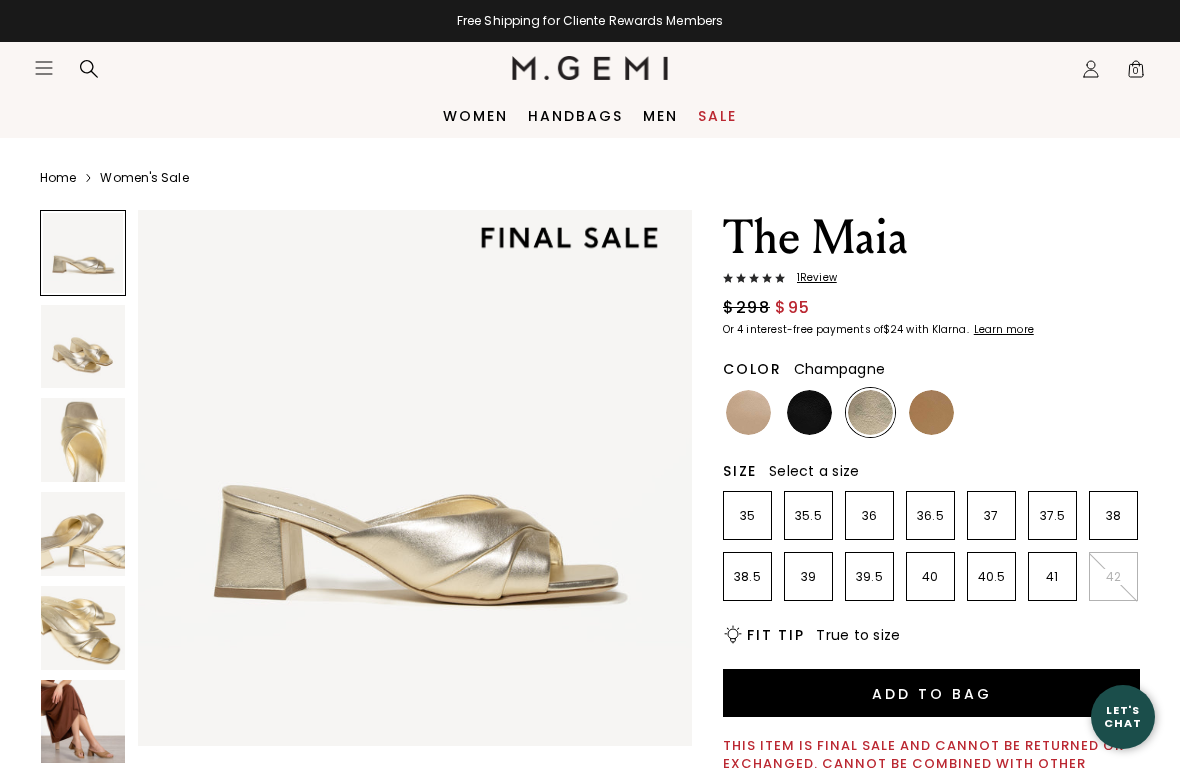 click on "Women's Sale" at bounding box center [144, 178] 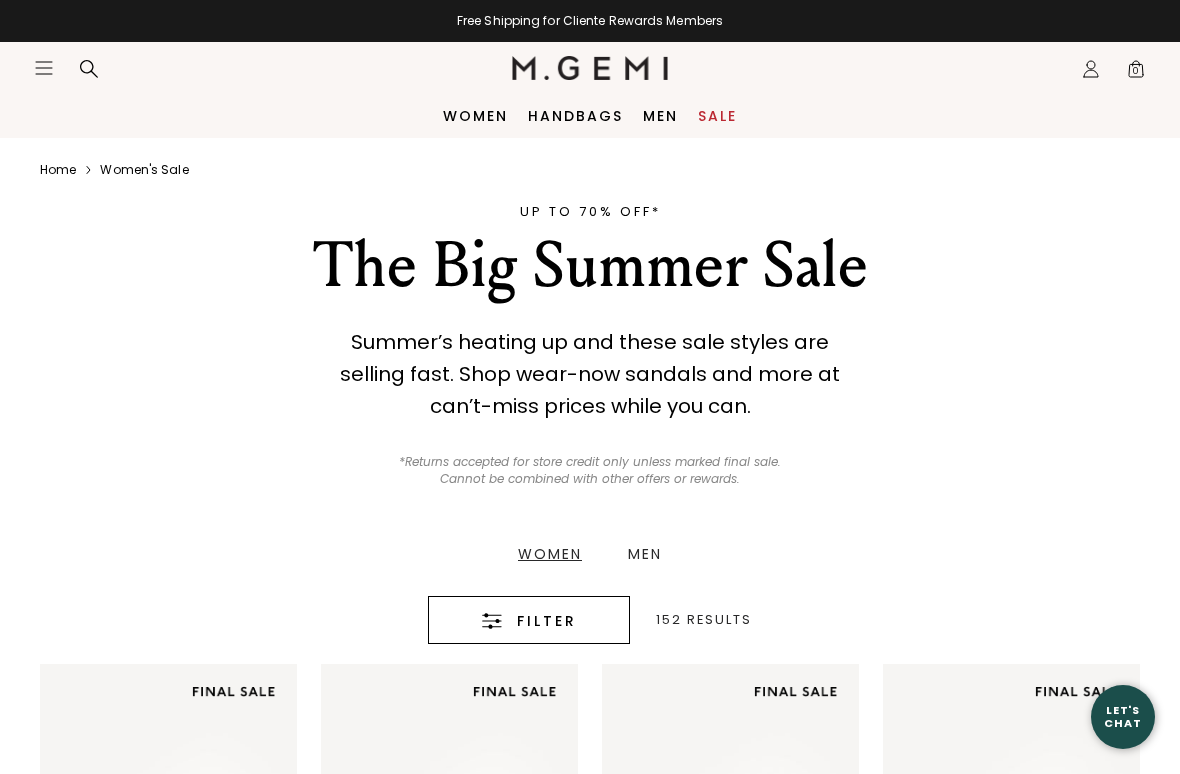 scroll, scrollTop: 0, scrollLeft: 0, axis: both 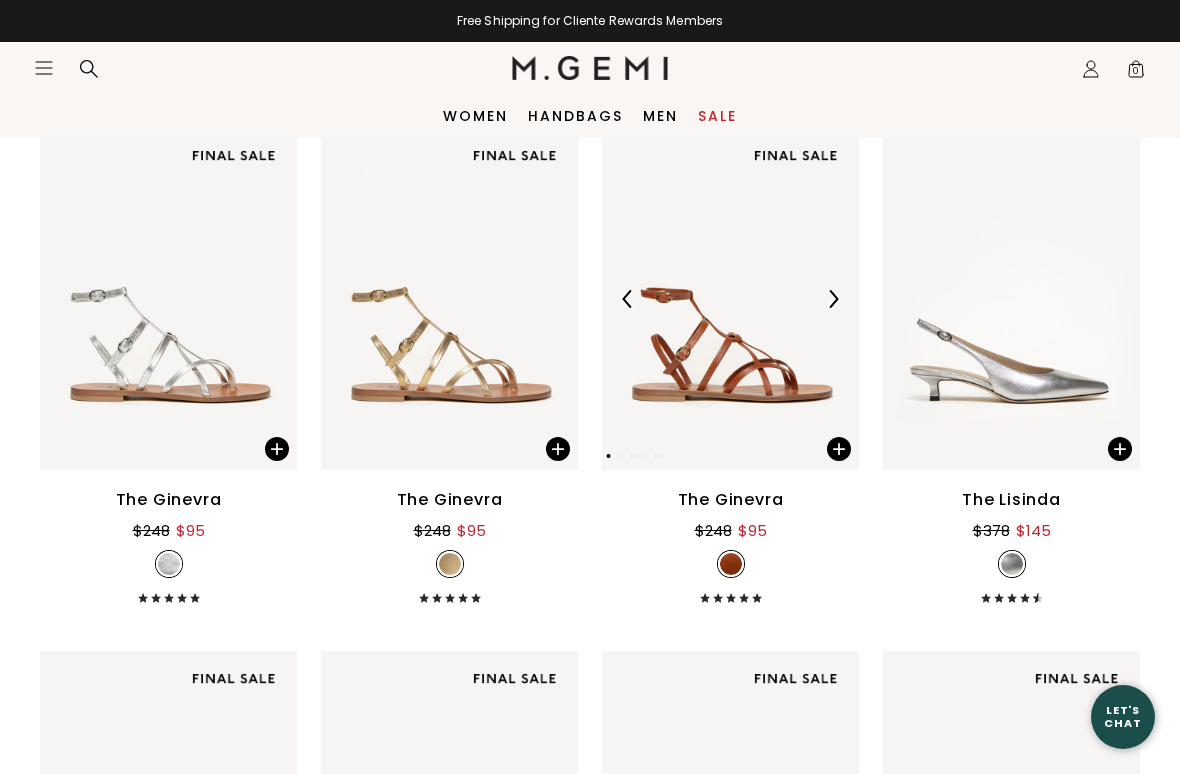 click at bounding box center (730, 299) 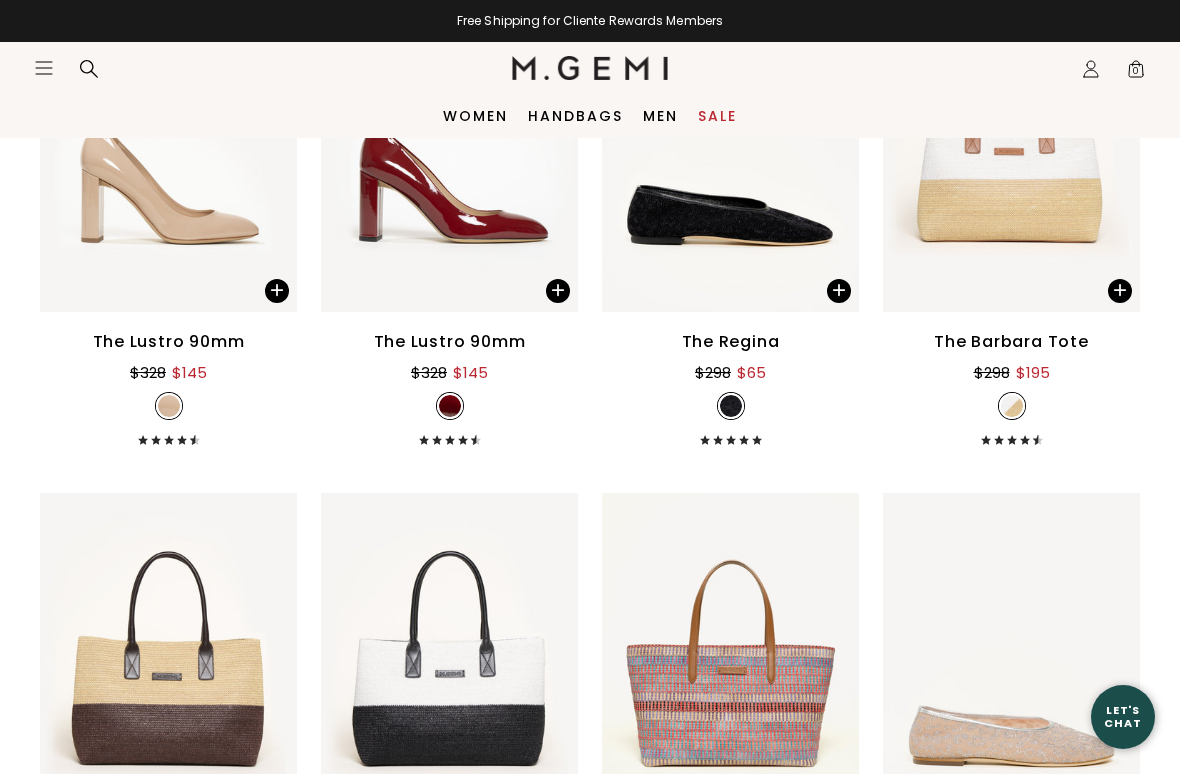 scroll, scrollTop: 18255, scrollLeft: 0, axis: vertical 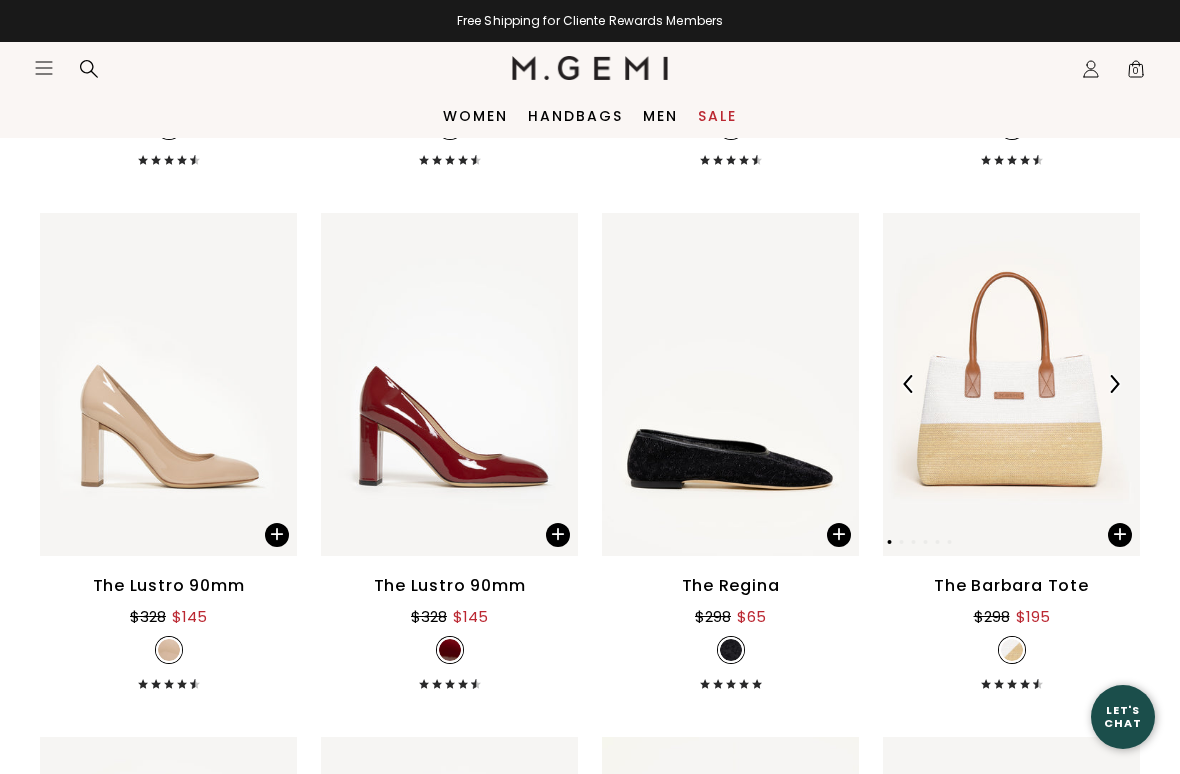 click at bounding box center [1011, 384] 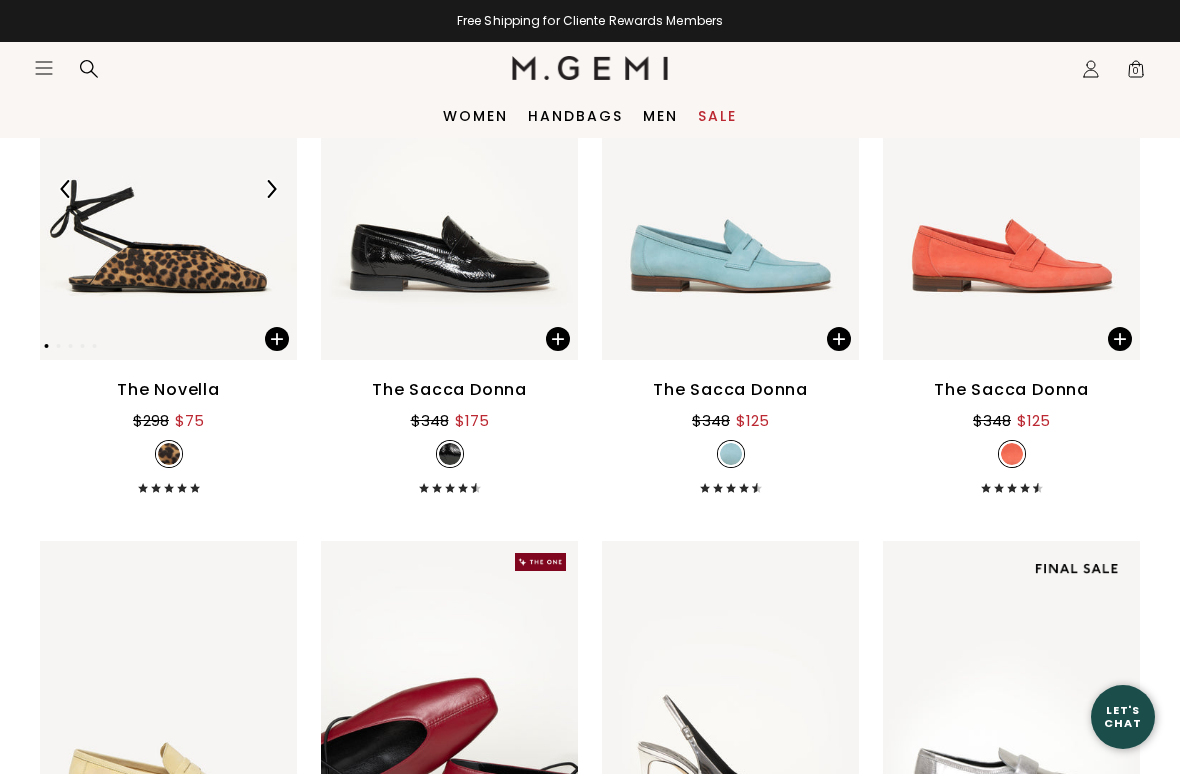 scroll, scrollTop: 16351, scrollLeft: 0, axis: vertical 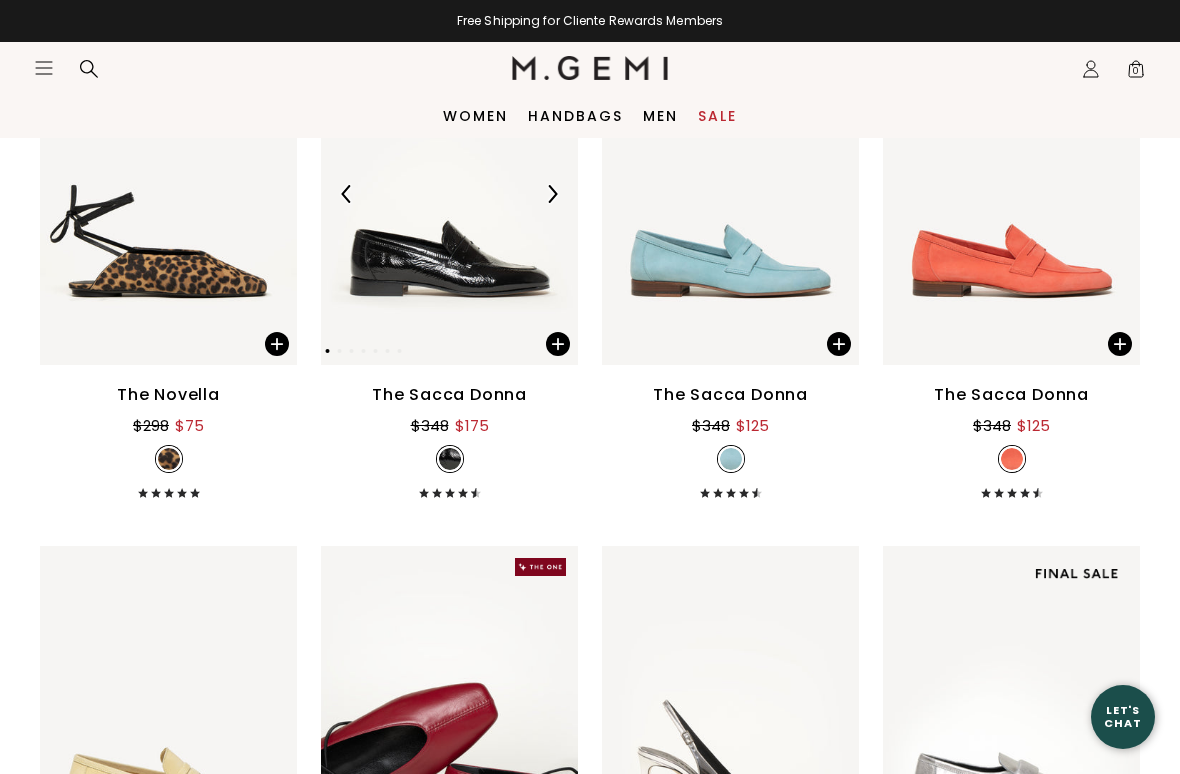 click at bounding box center [449, 193] 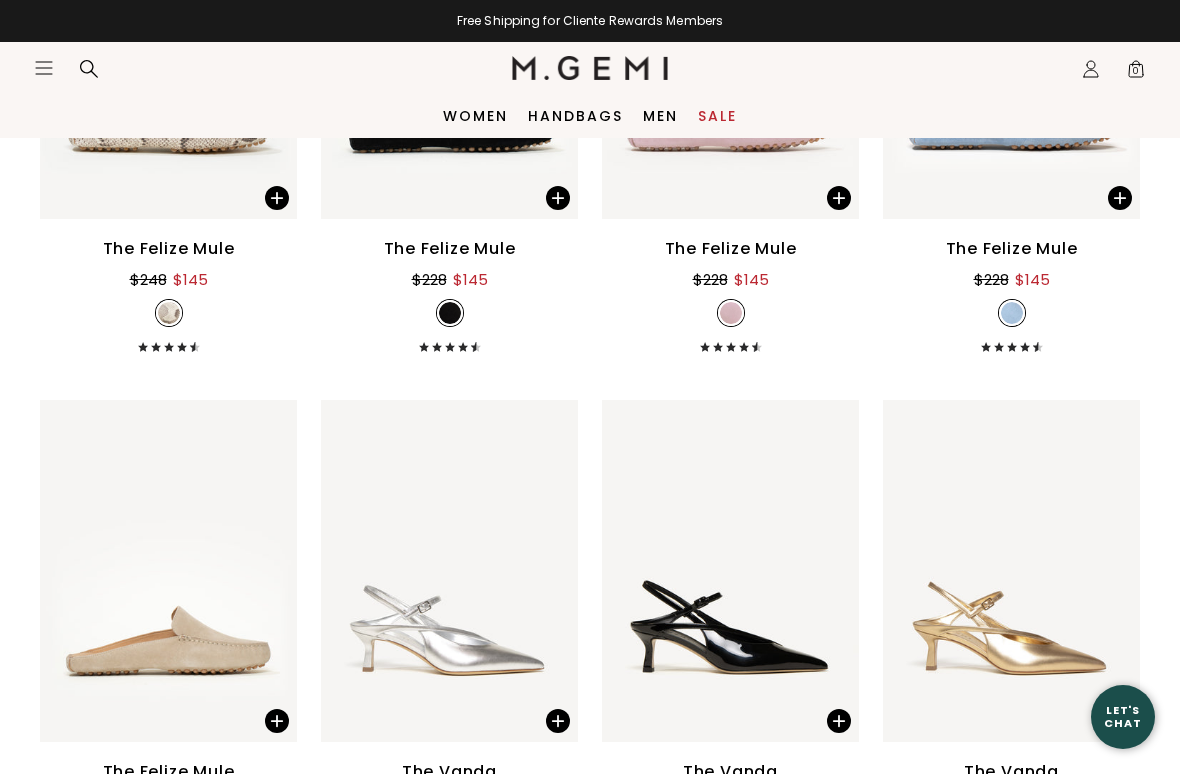 scroll, scrollTop: 5997, scrollLeft: 0, axis: vertical 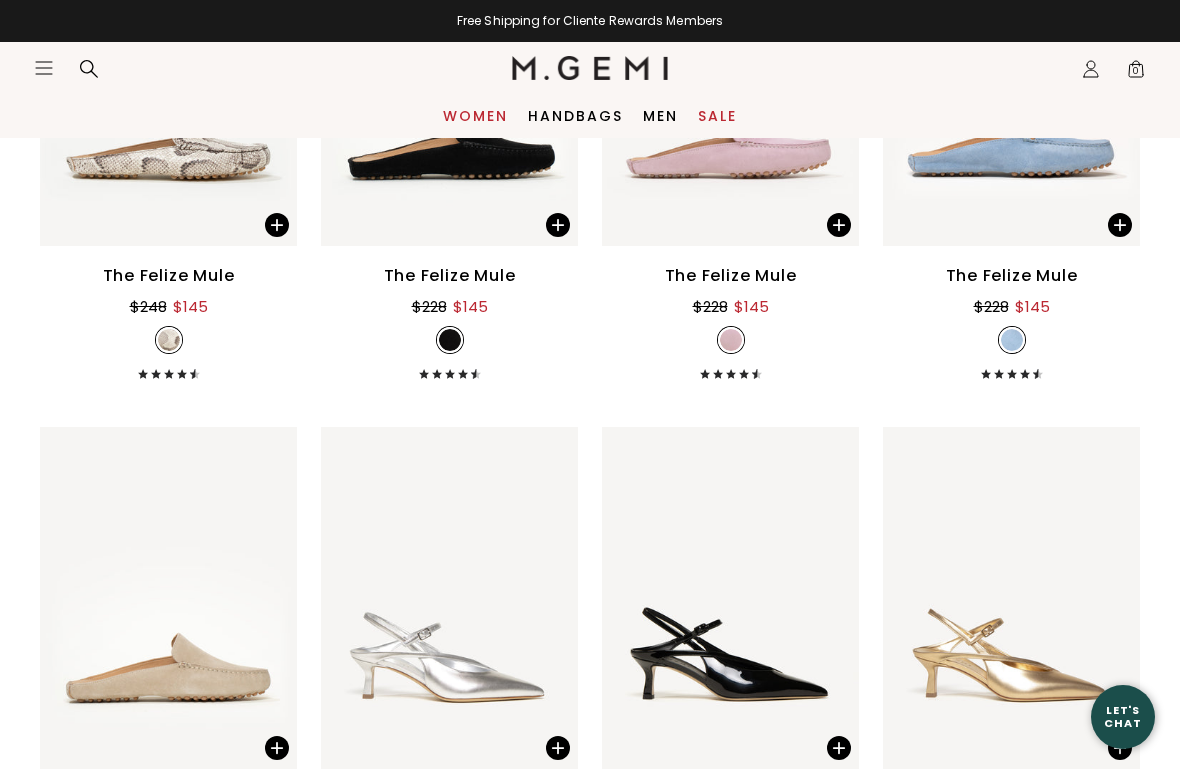 click on "Women" at bounding box center (475, 116) 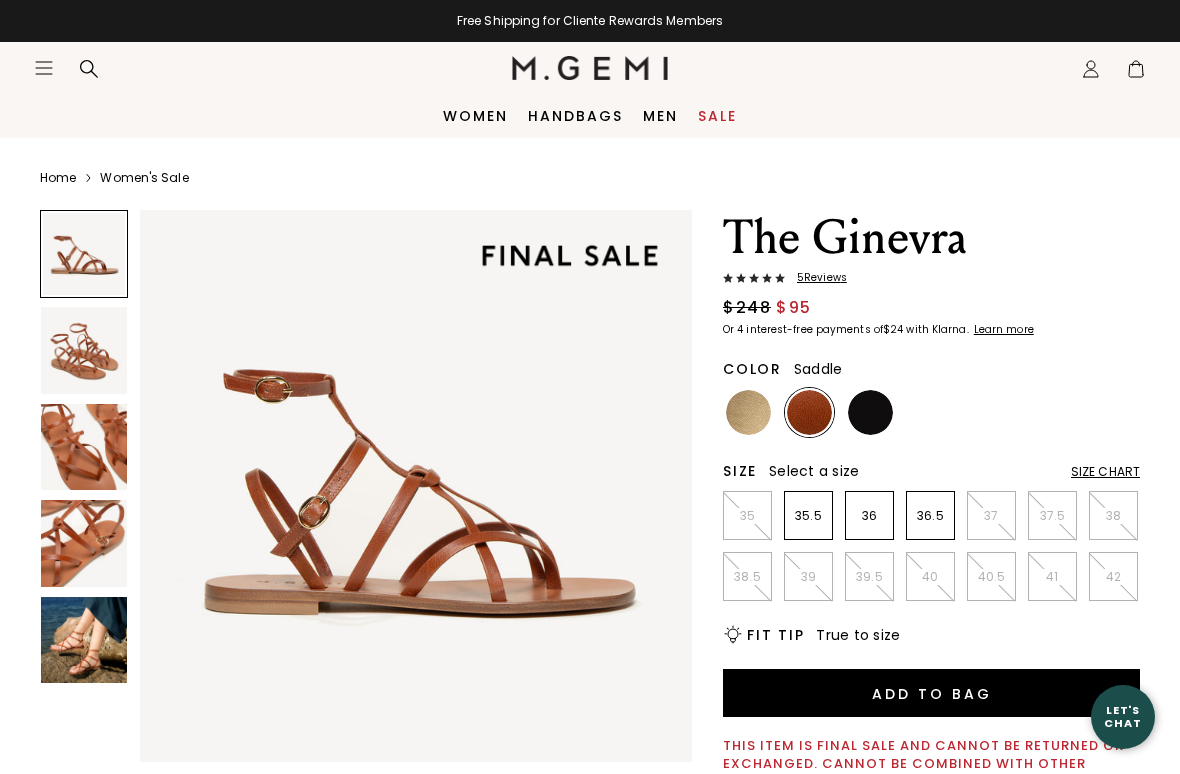 scroll, scrollTop: 0, scrollLeft: 0, axis: both 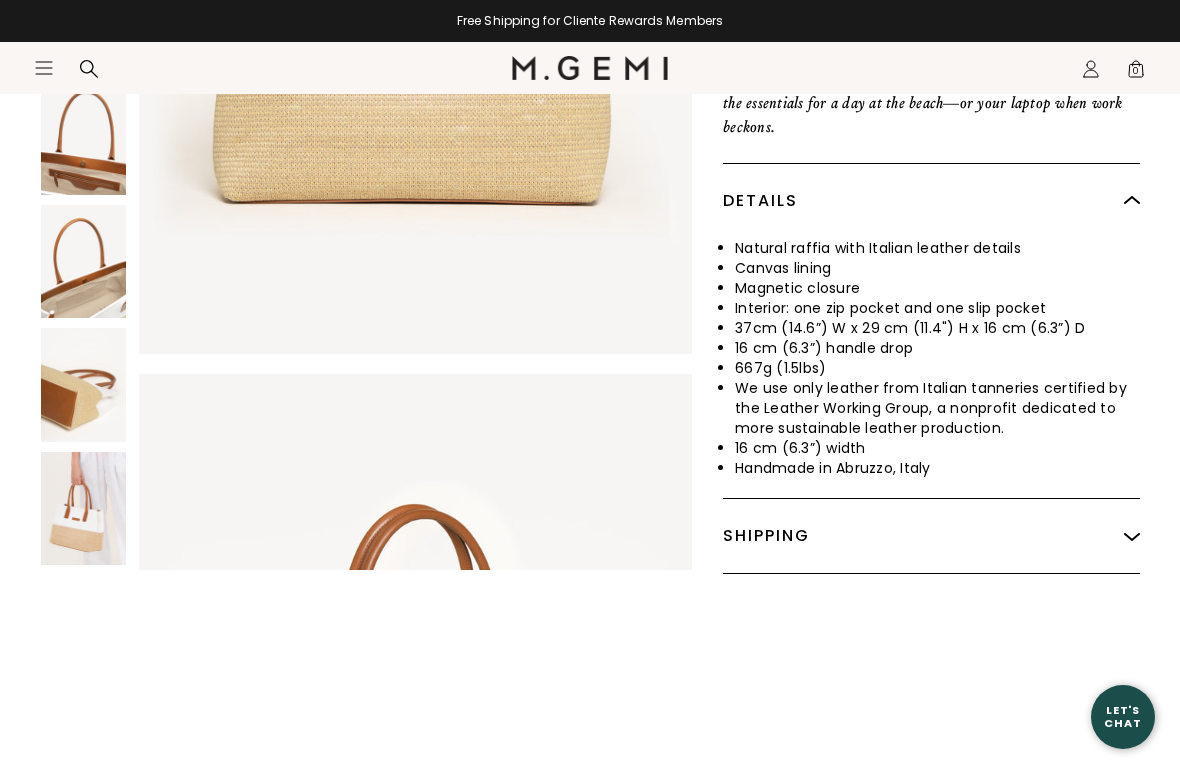 click at bounding box center [83, 509] 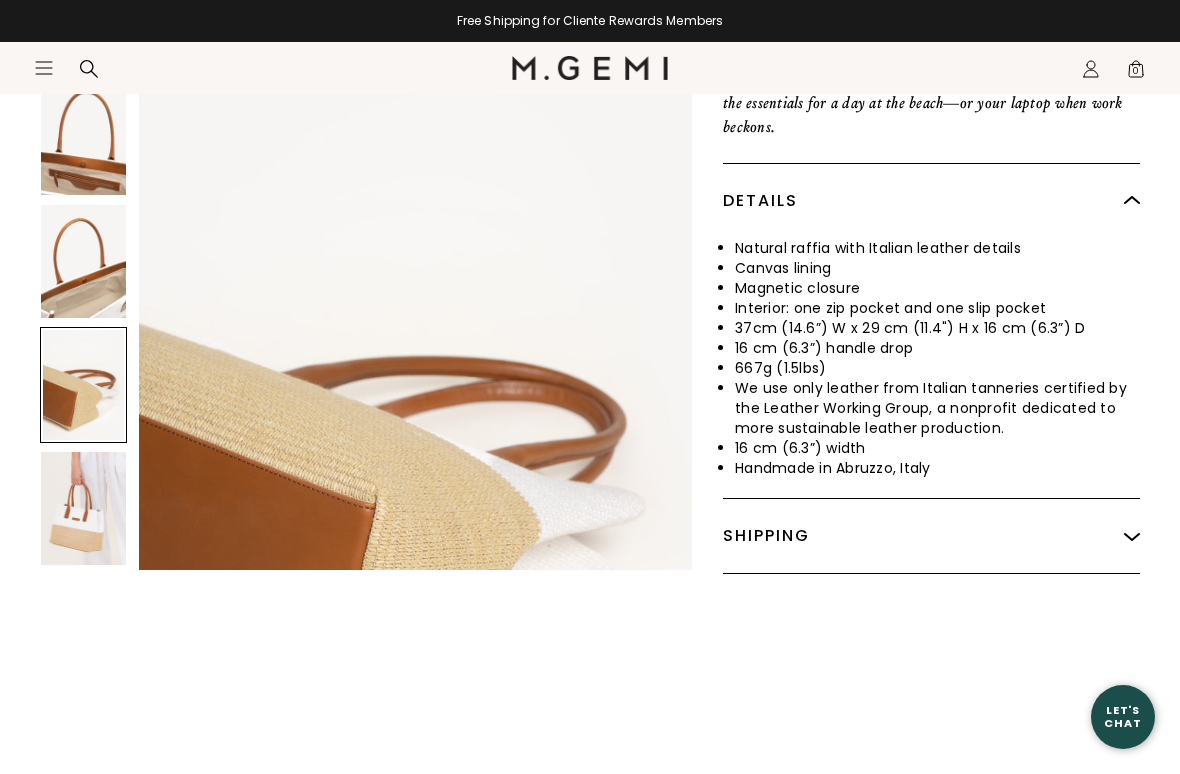 scroll, scrollTop: 2723, scrollLeft: 0, axis: vertical 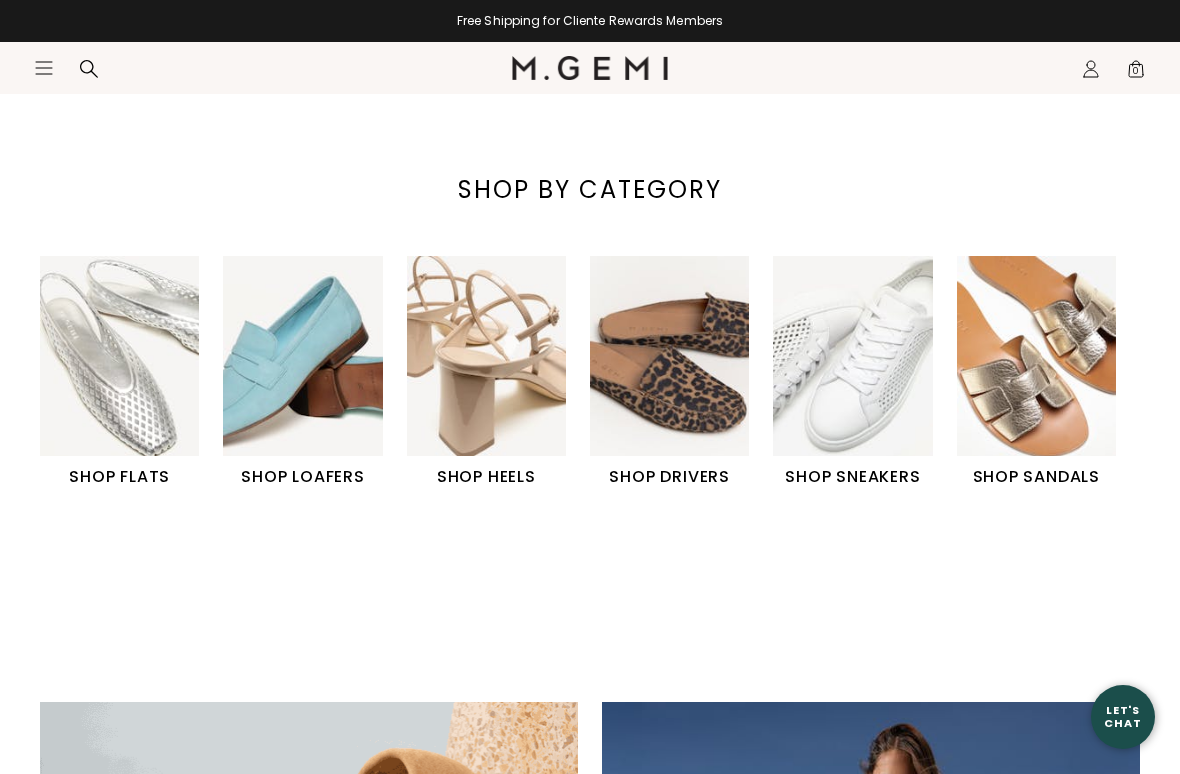 click at bounding box center (852, 355) 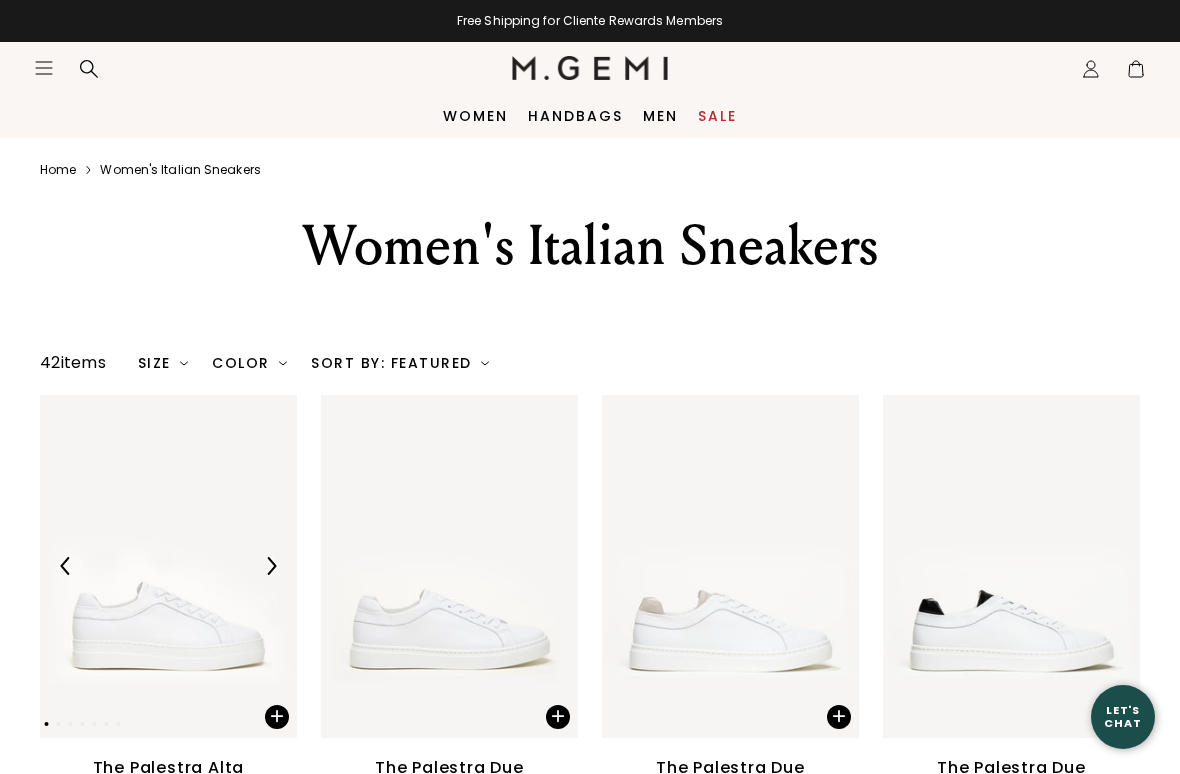 scroll, scrollTop: 0, scrollLeft: 0, axis: both 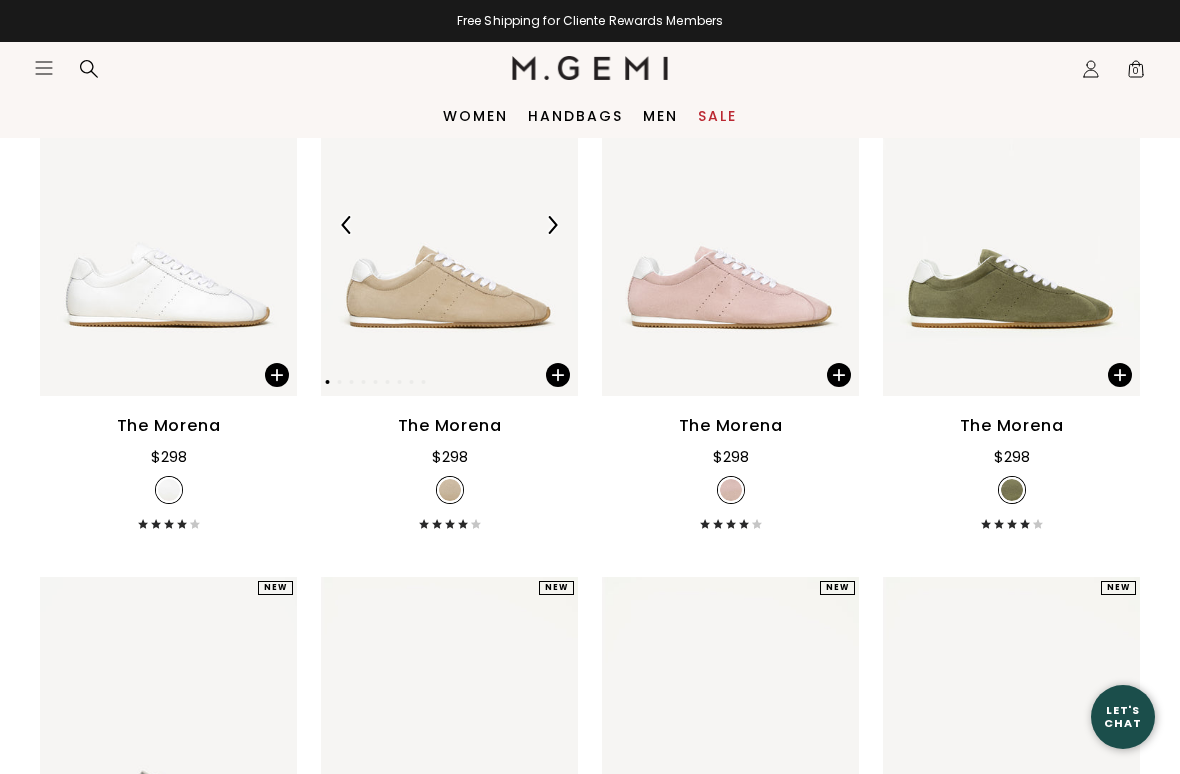 click at bounding box center [449, 224] 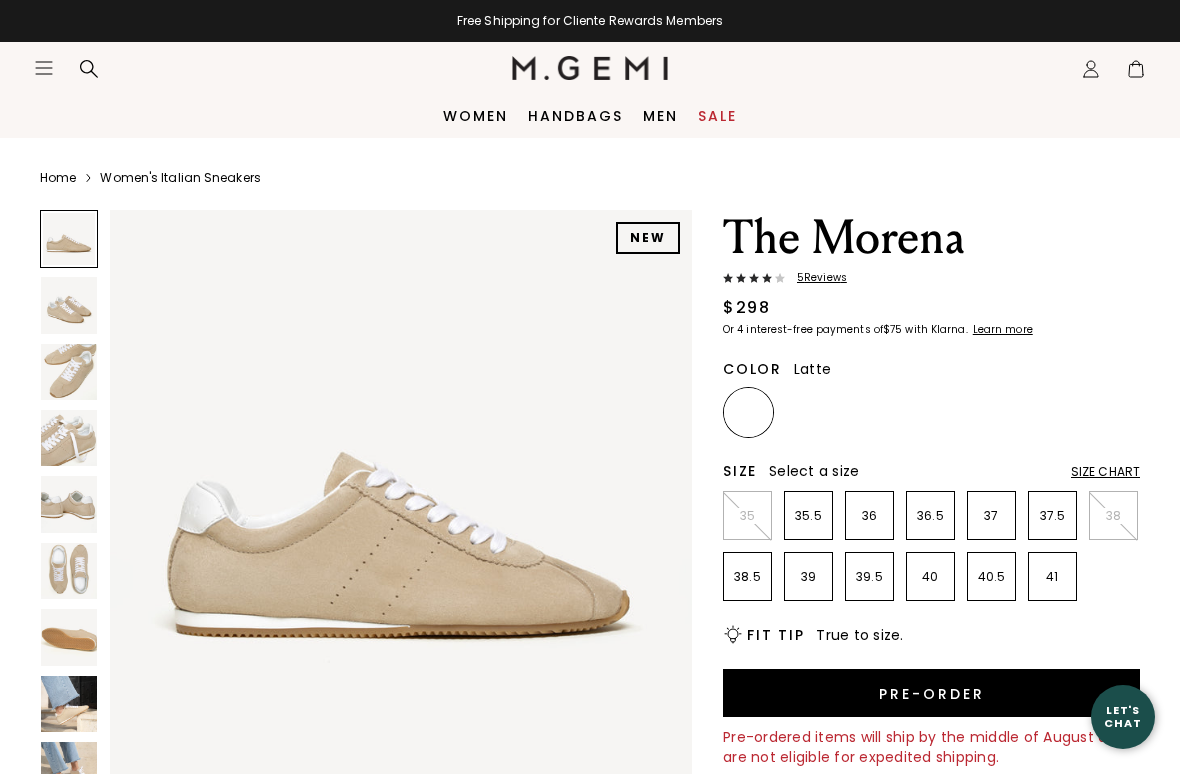 scroll, scrollTop: 0, scrollLeft: 0, axis: both 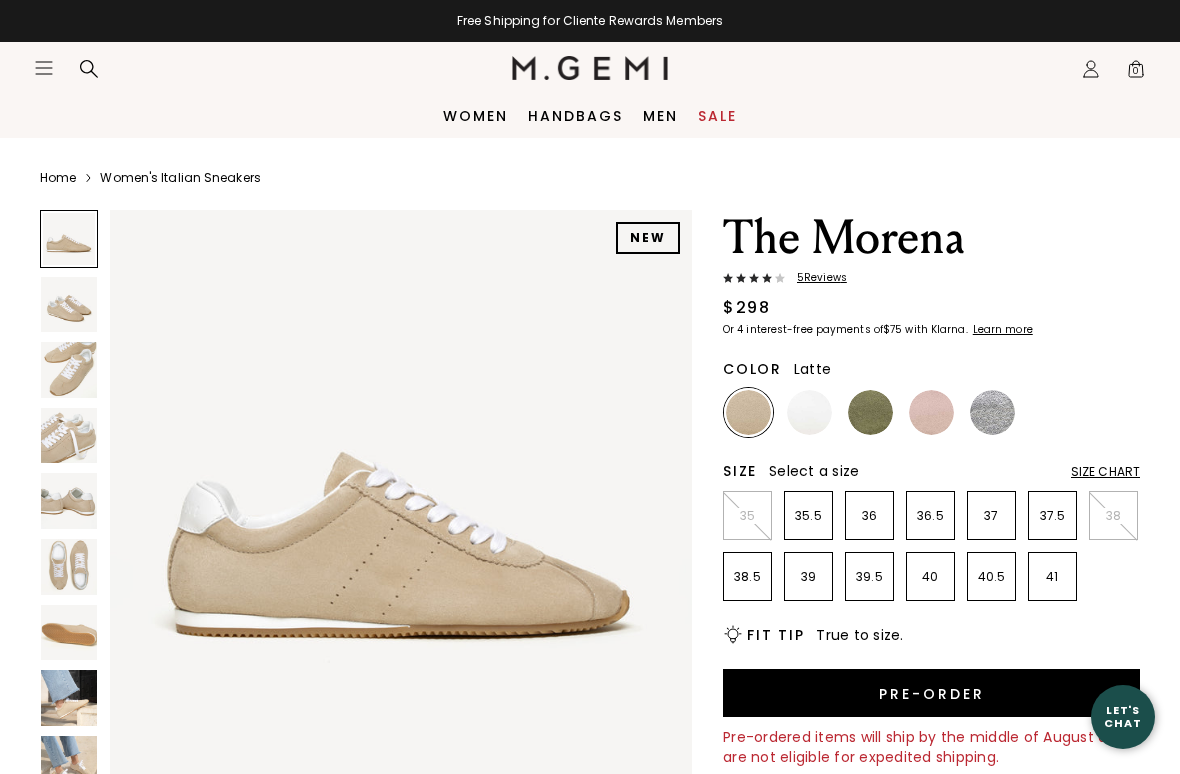 click at bounding box center [69, 567] 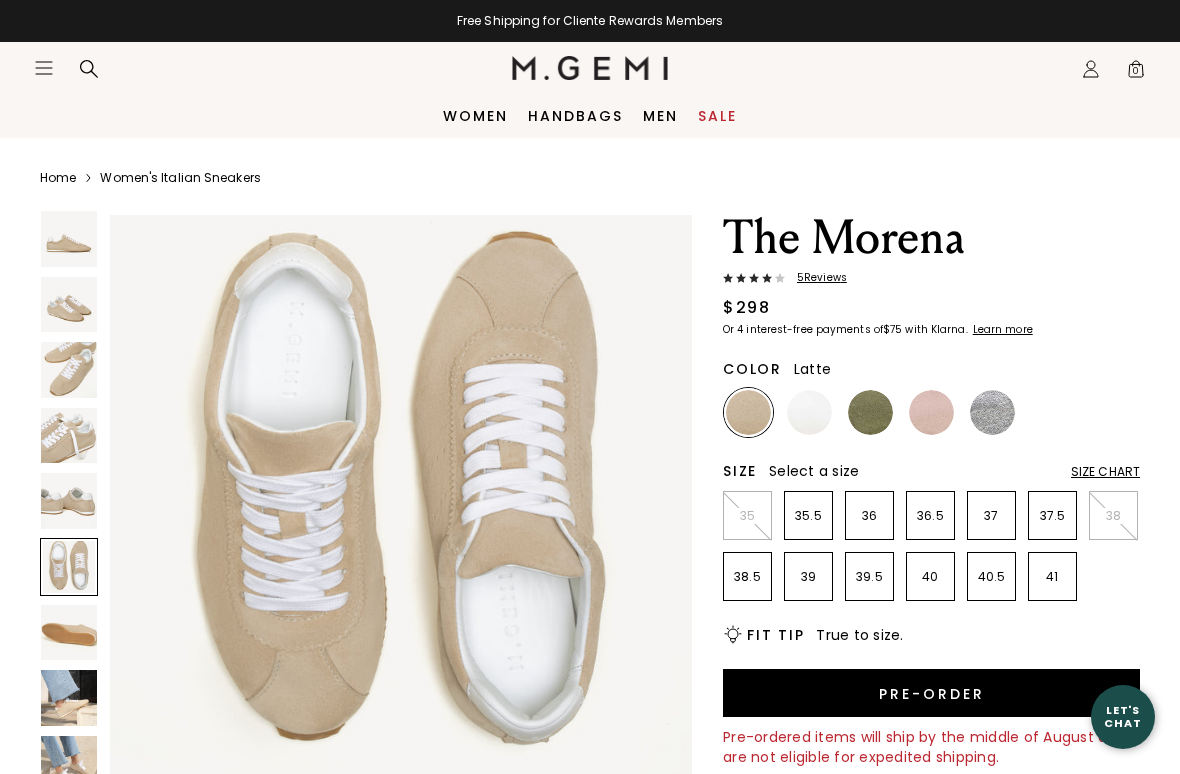 scroll, scrollTop: 3012, scrollLeft: 0, axis: vertical 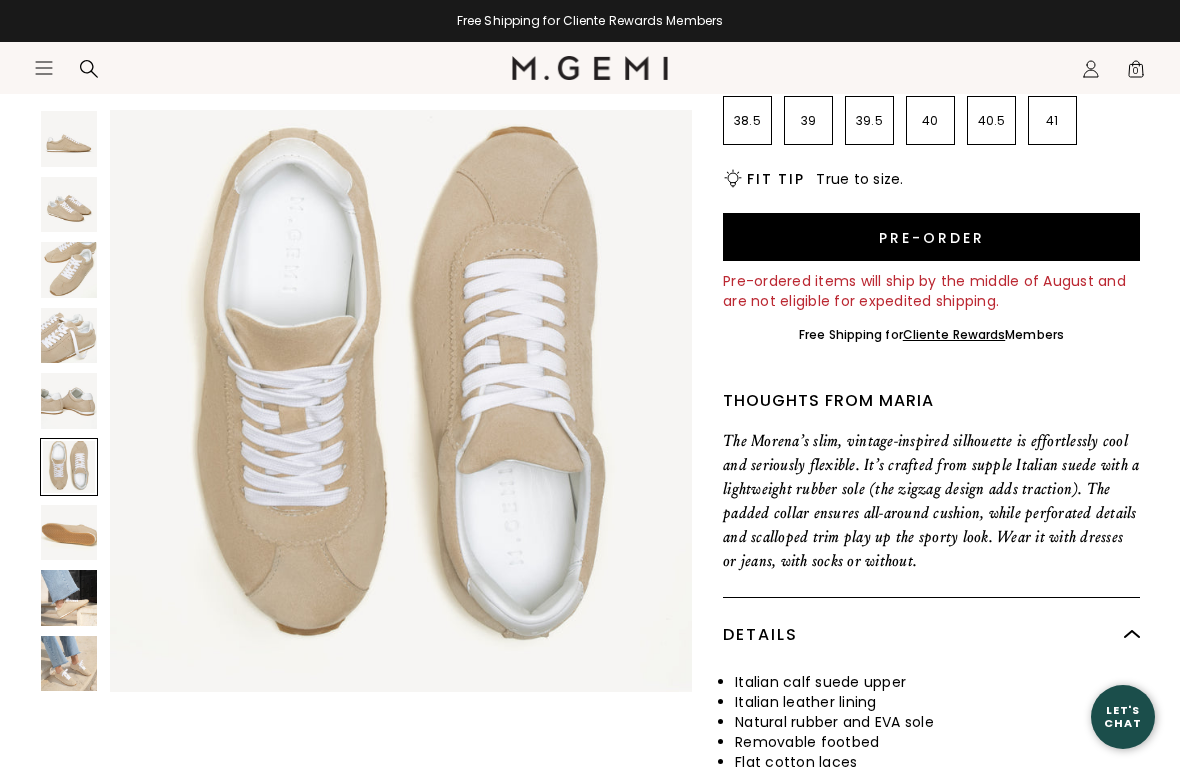 click at bounding box center (69, 598) 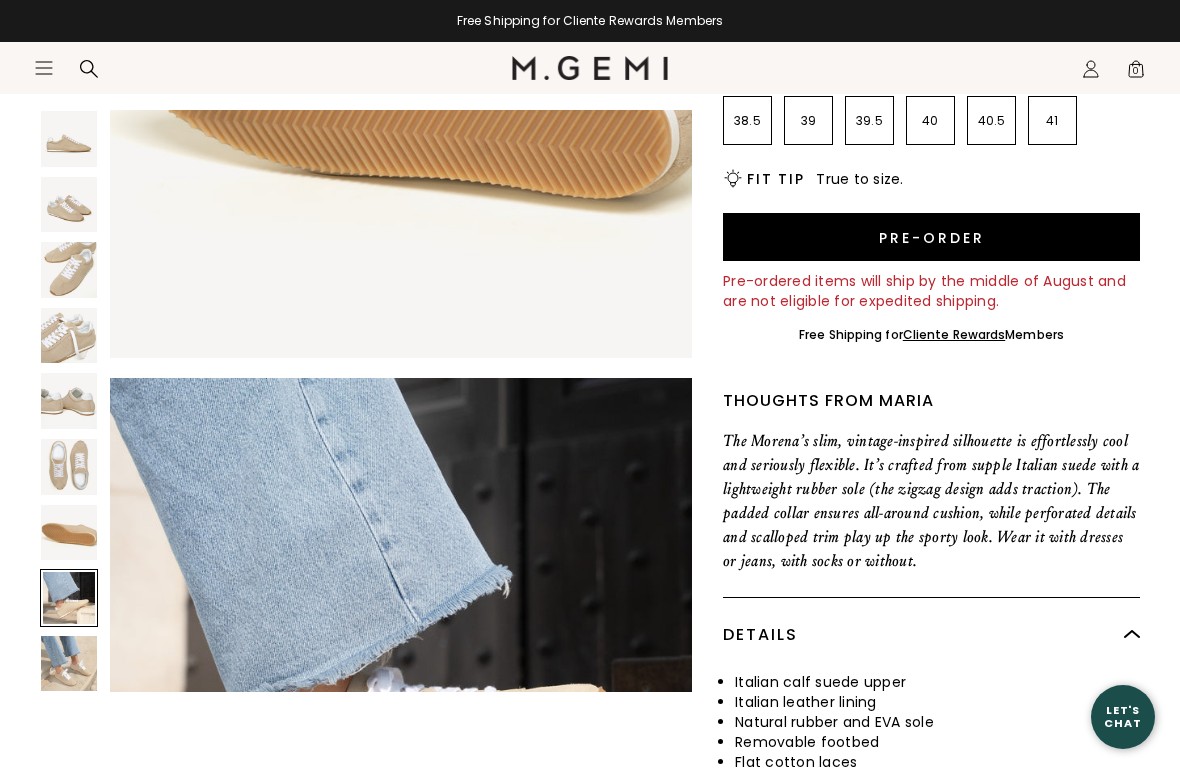 scroll, scrollTop: 4217, scrollLeft: 0, axis: vertical 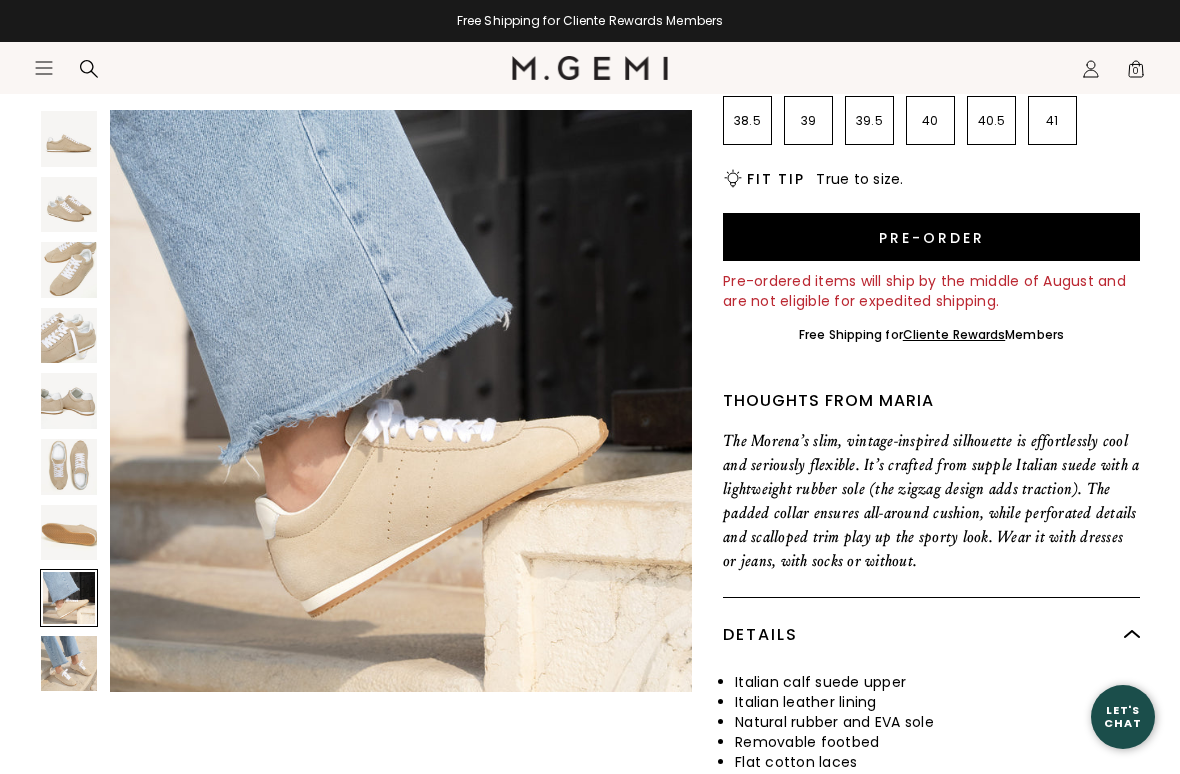 click at bounding box center [69, 467] 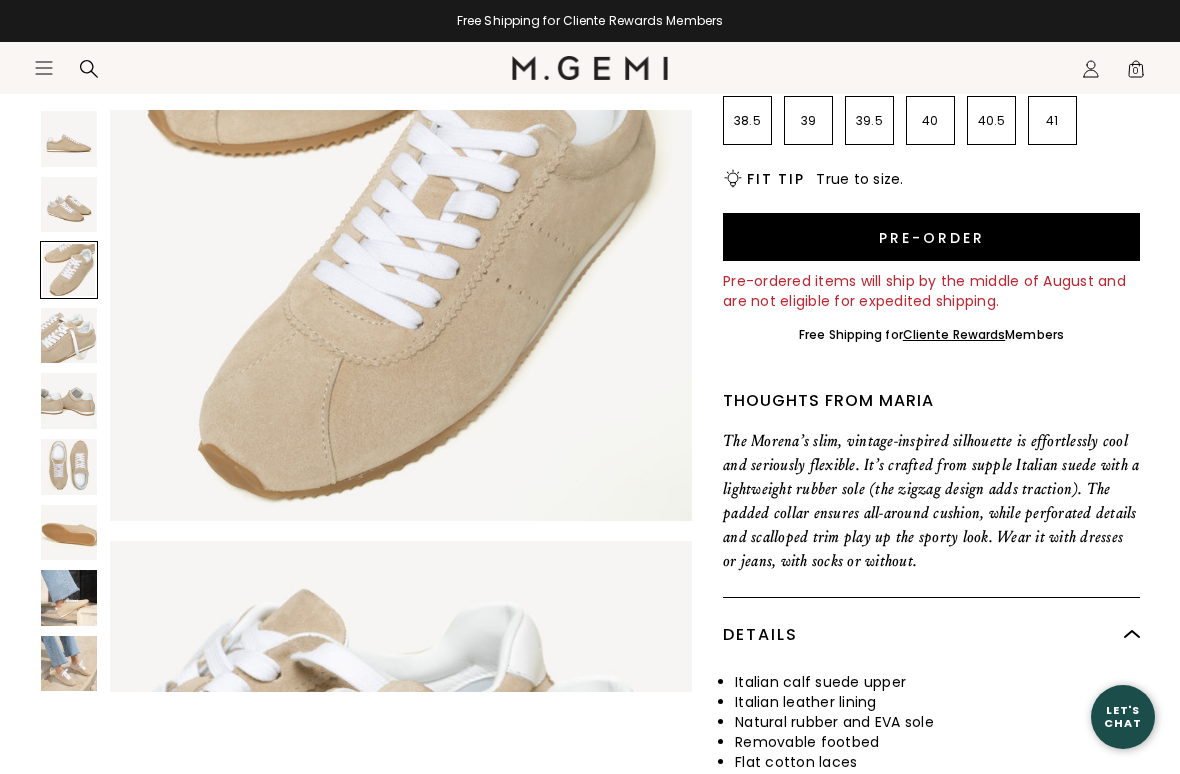 scroll, scrollTop: 1349, scrollLeft: 0, axis: vertical 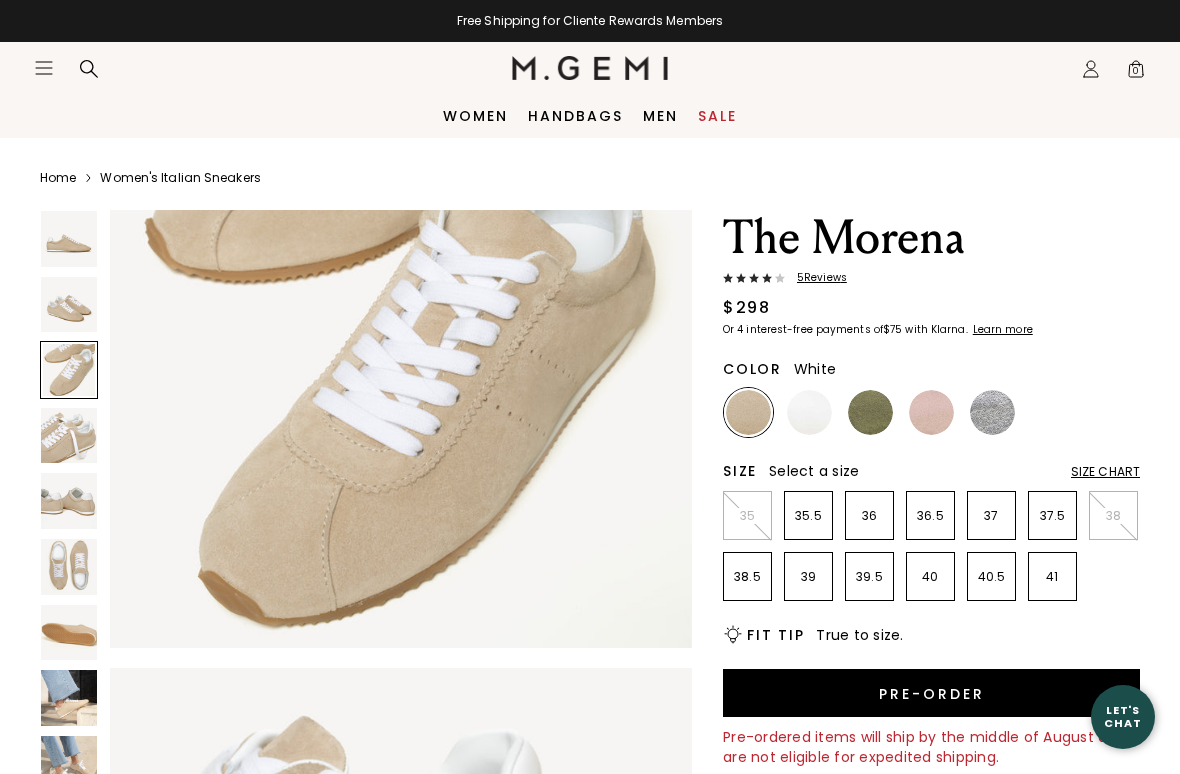 click at bounding box center [809, 412] 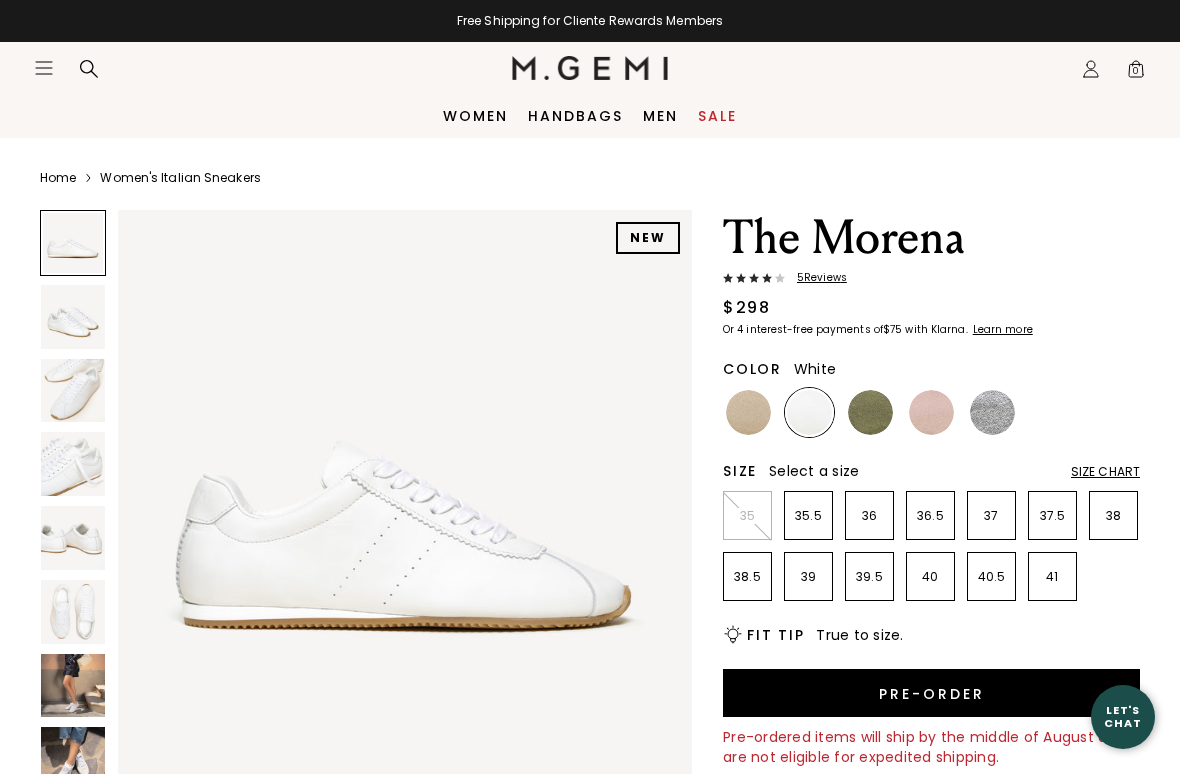 scroll, scrollTop: 0, scrollLeft: 0, axis: both 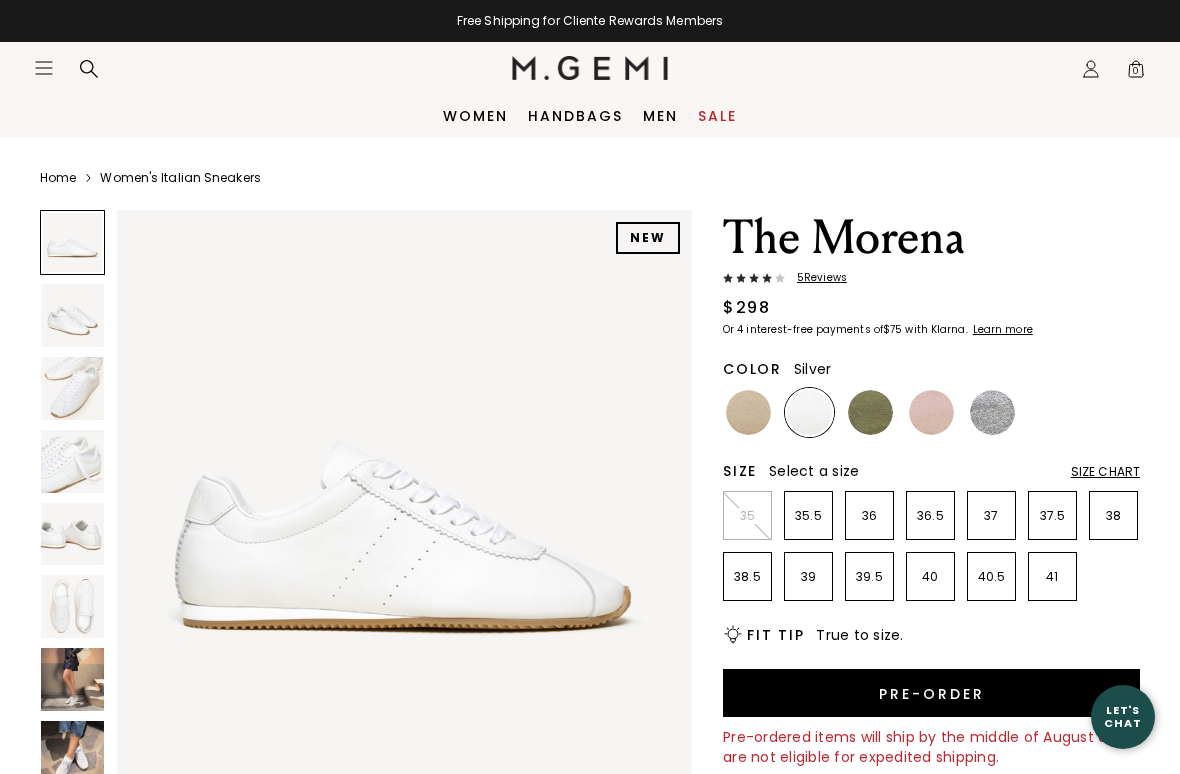 click at bounding box center (992, 412) 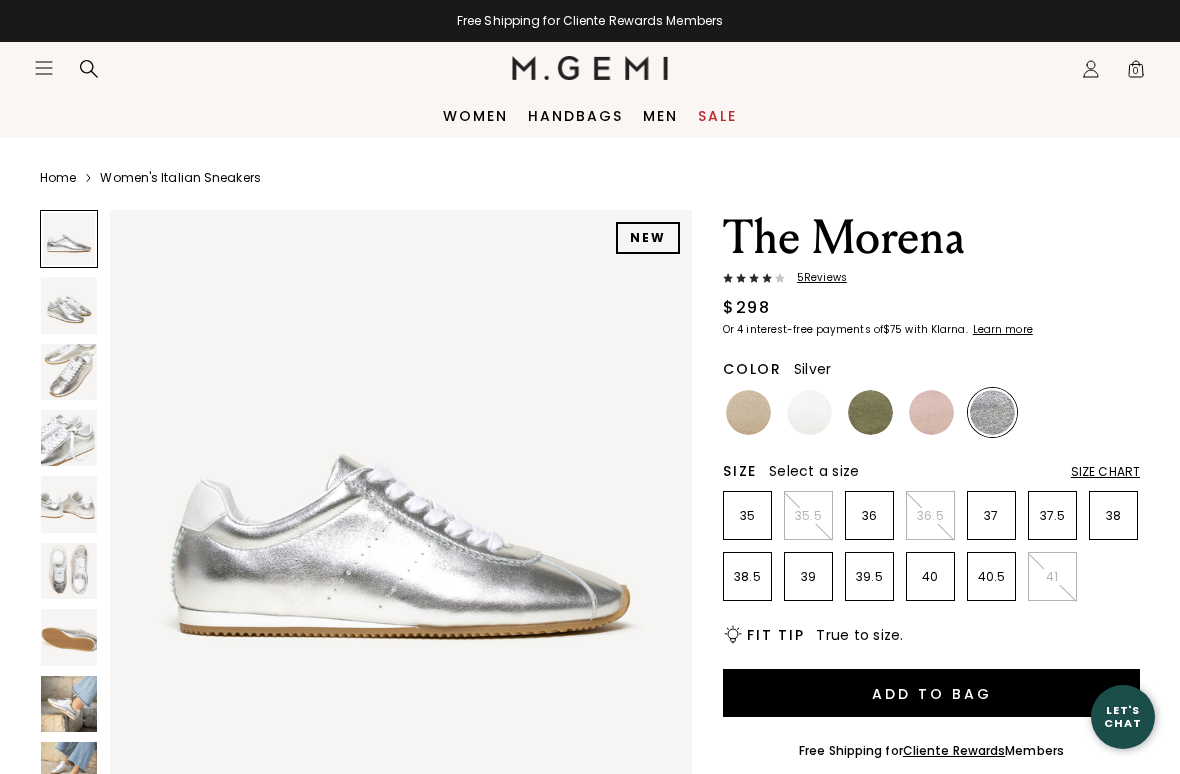 scroll, scrollTop: 0, scrollLeft: 0, axis: both 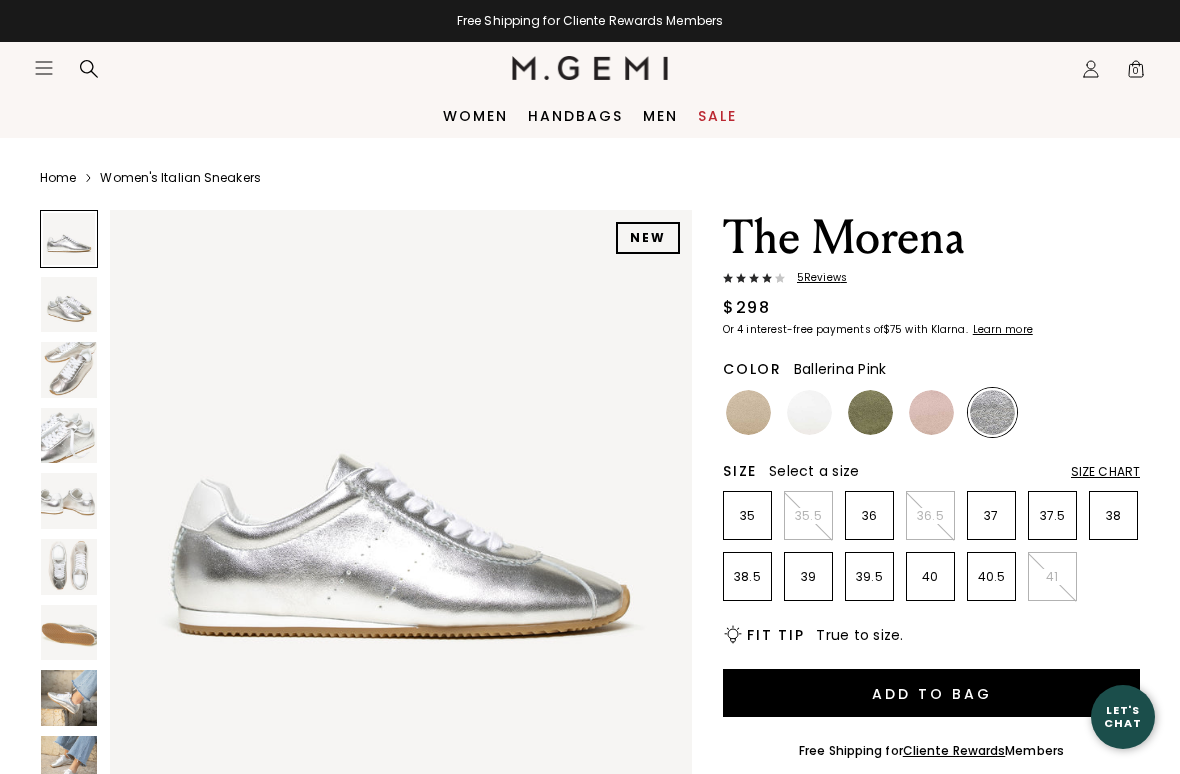 click at bounding box center (931, 412) 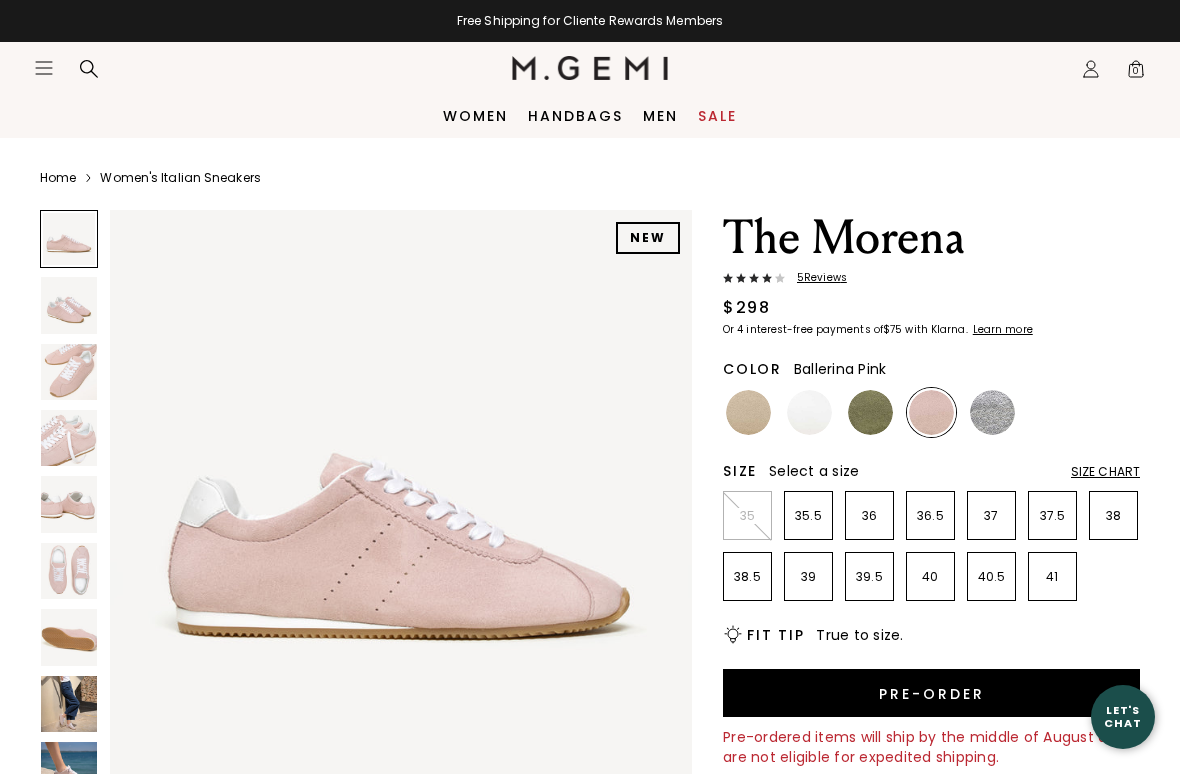 scroll, scrollTop: 0, scrollLeft: 0, axis: both 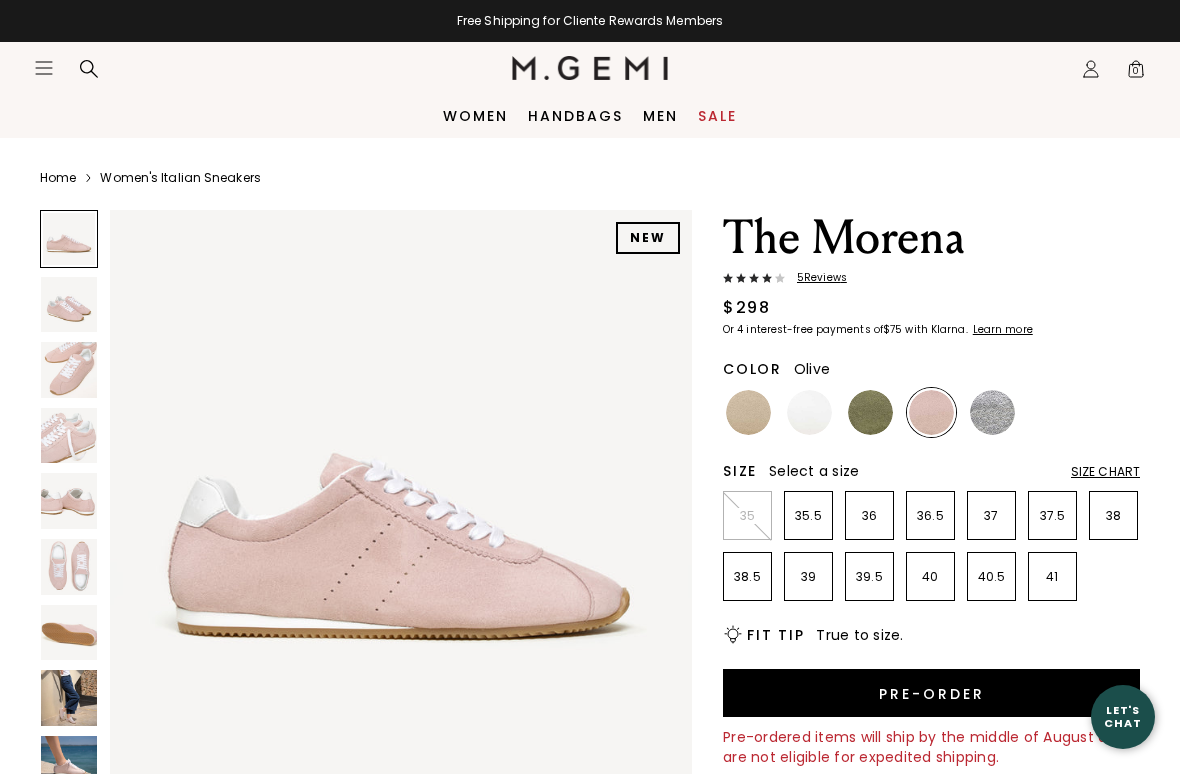 click at bounding box center [870, 412] 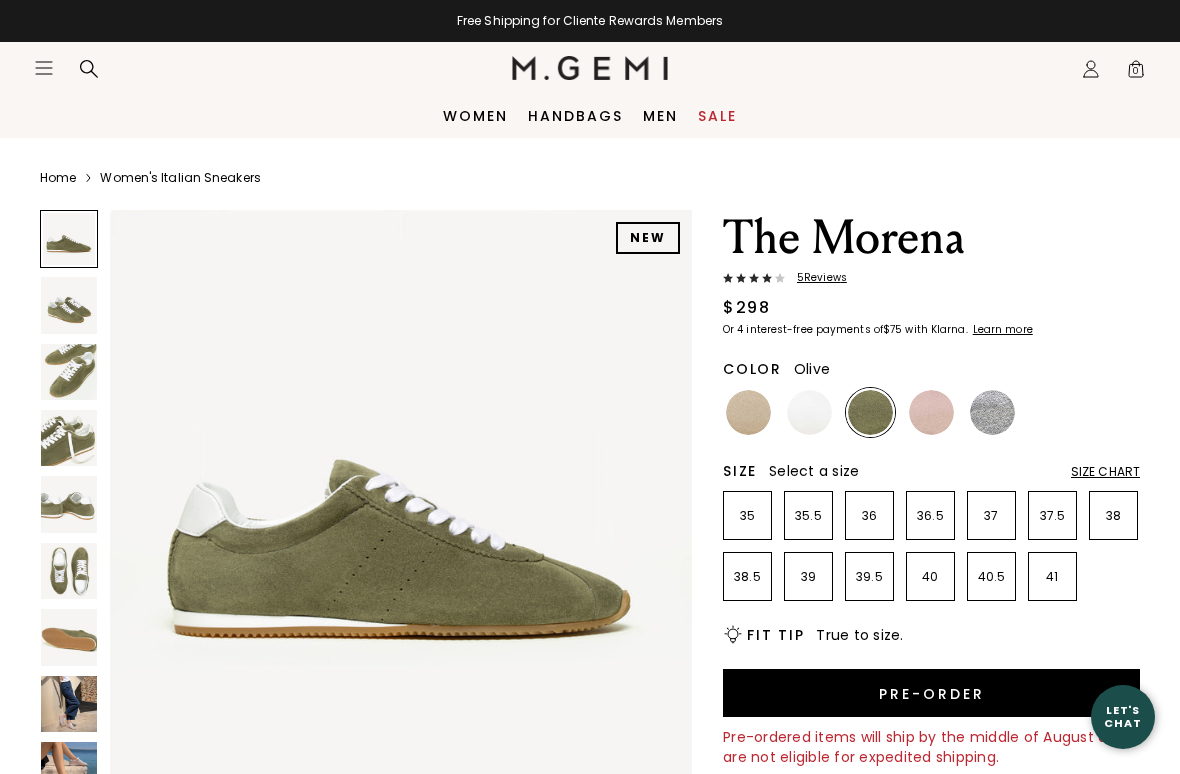 scroll, scrollTop: 0, scrollLeft: 0, axis: both 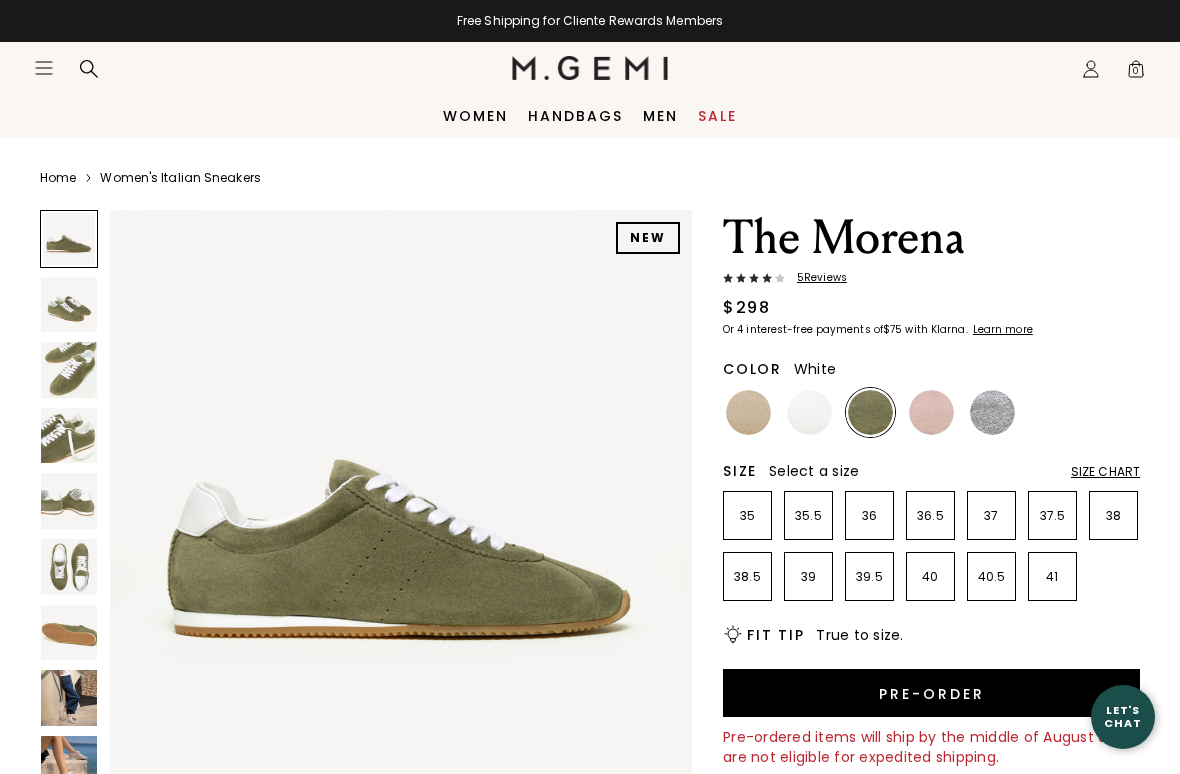 click at bounding box center [809, 412] 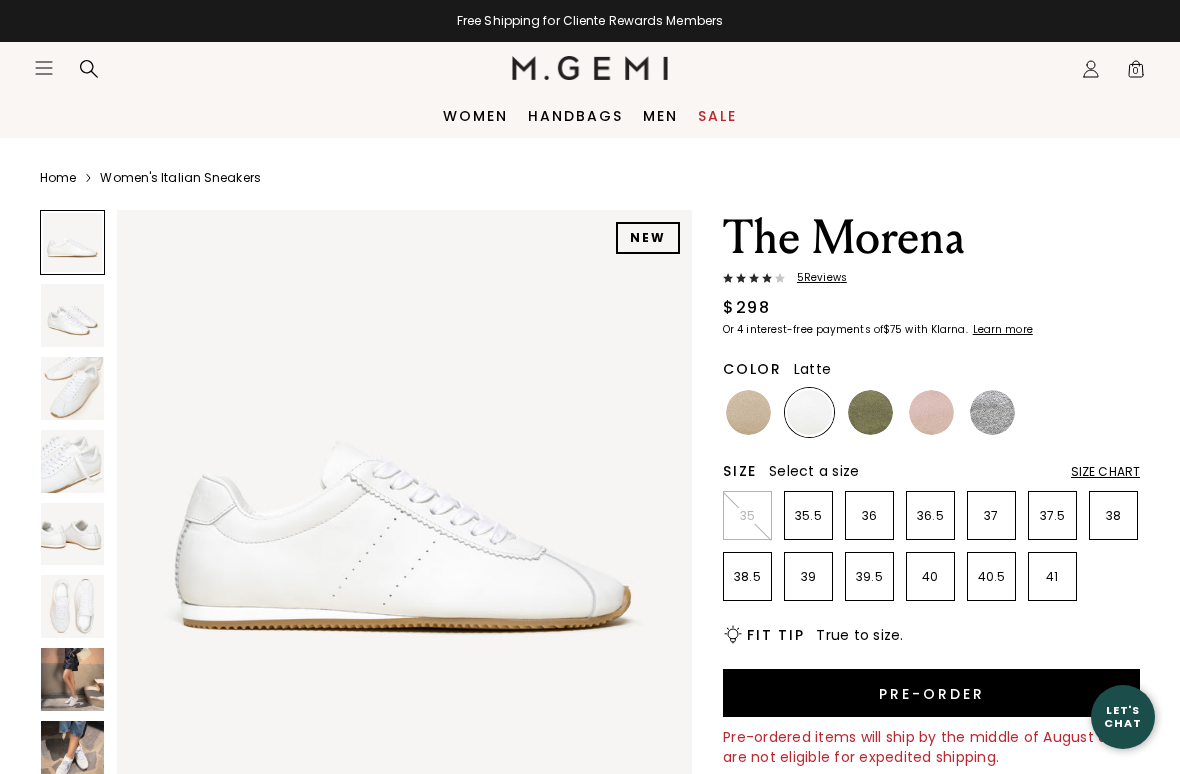 click at bounding box center (748, 412) 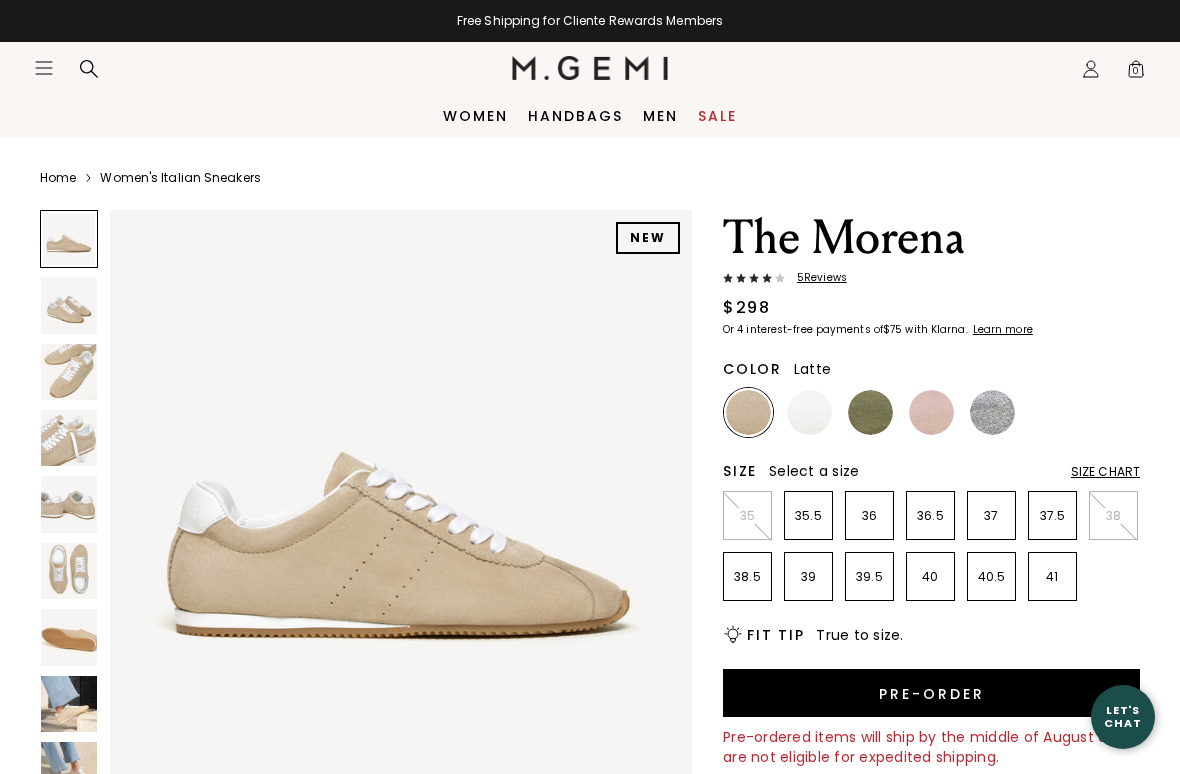 scroll, scrollTop: 0, scrollLeft: 0, axis: both 